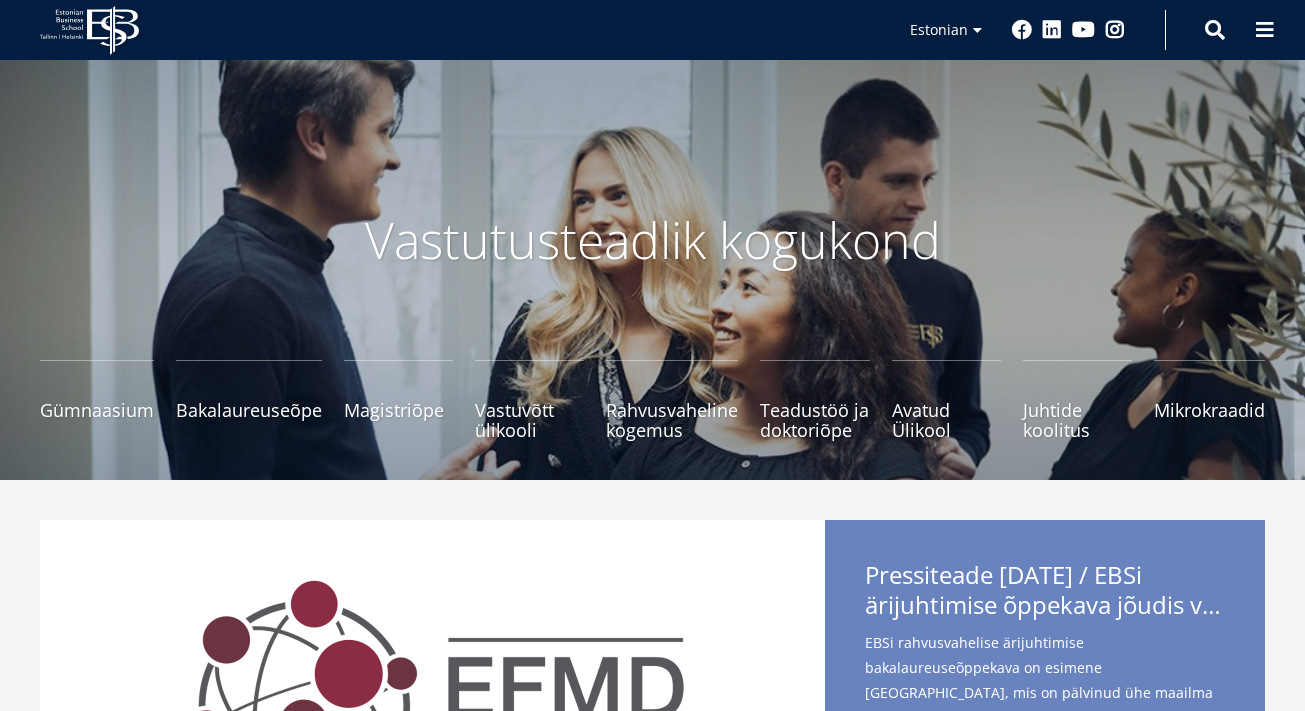 scroll, scrollTop: 147, scrollLeft: 0, axis: vertical 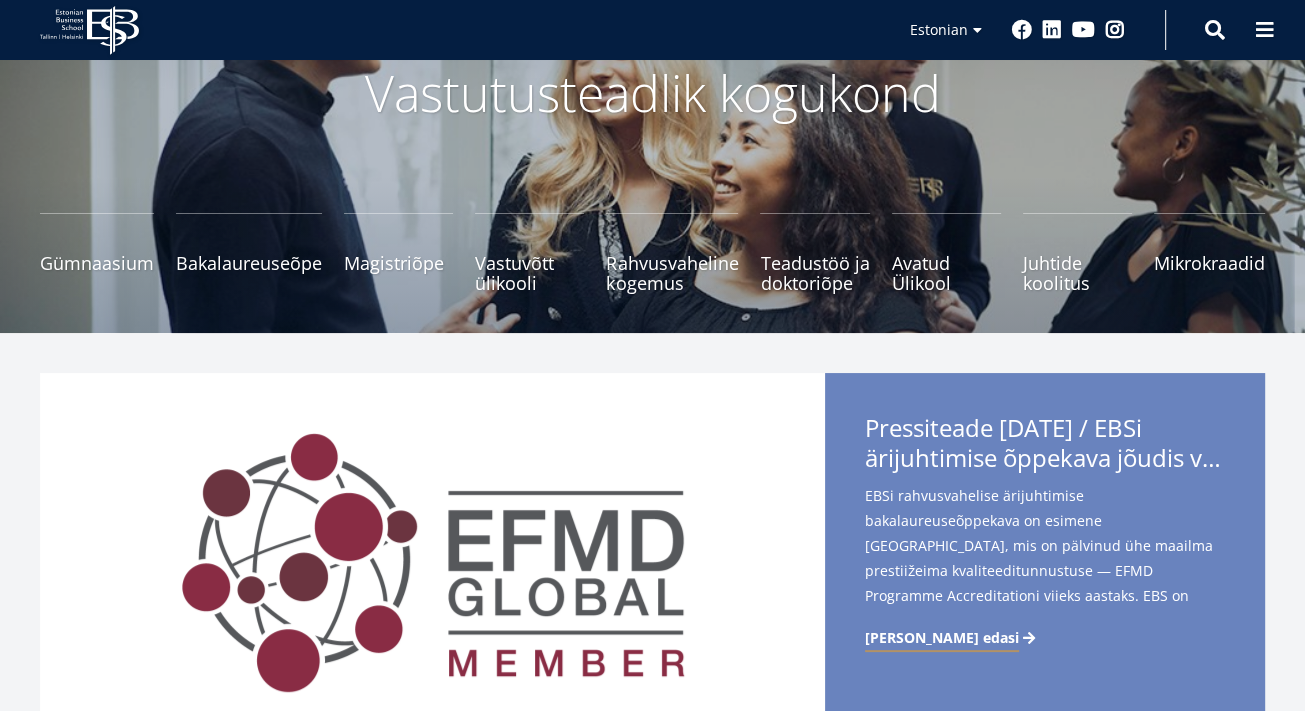 drag, startPoint x: 0, startPoint y: 0, endPoint x: 585, endPoint y: 475, distance: 753.5582 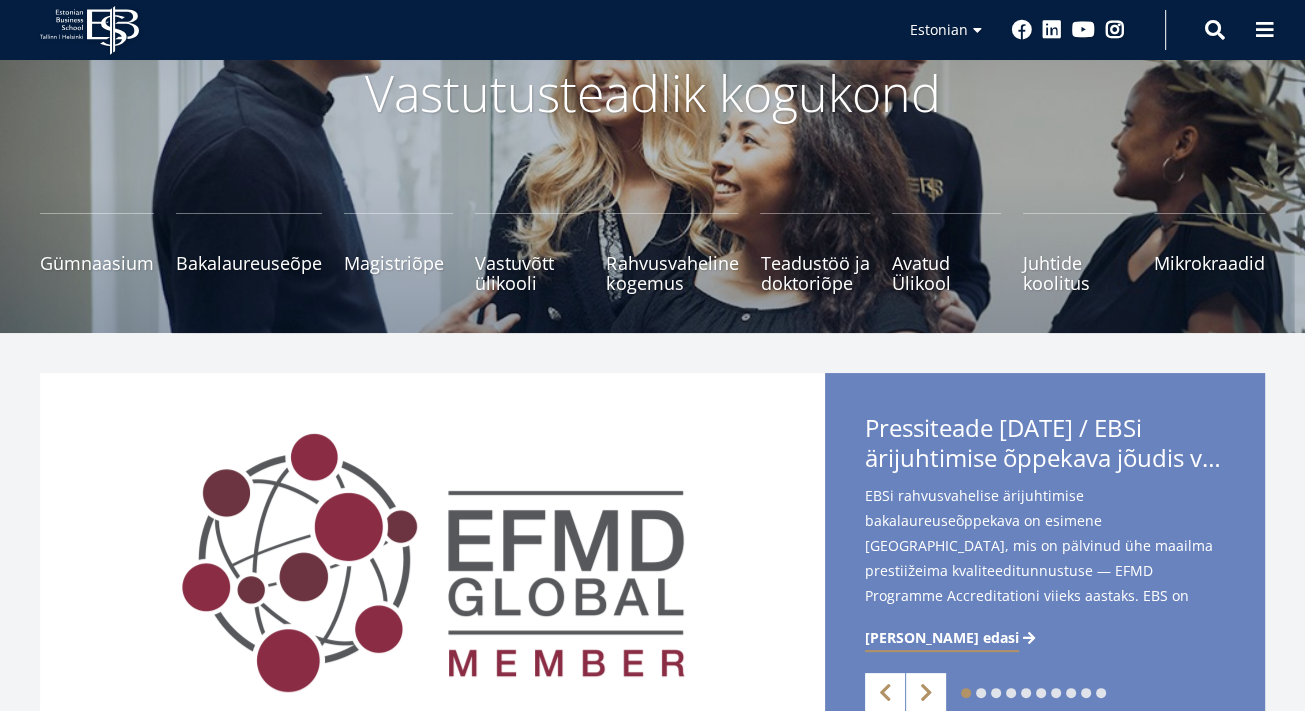 click at bounding box center [432, 563] 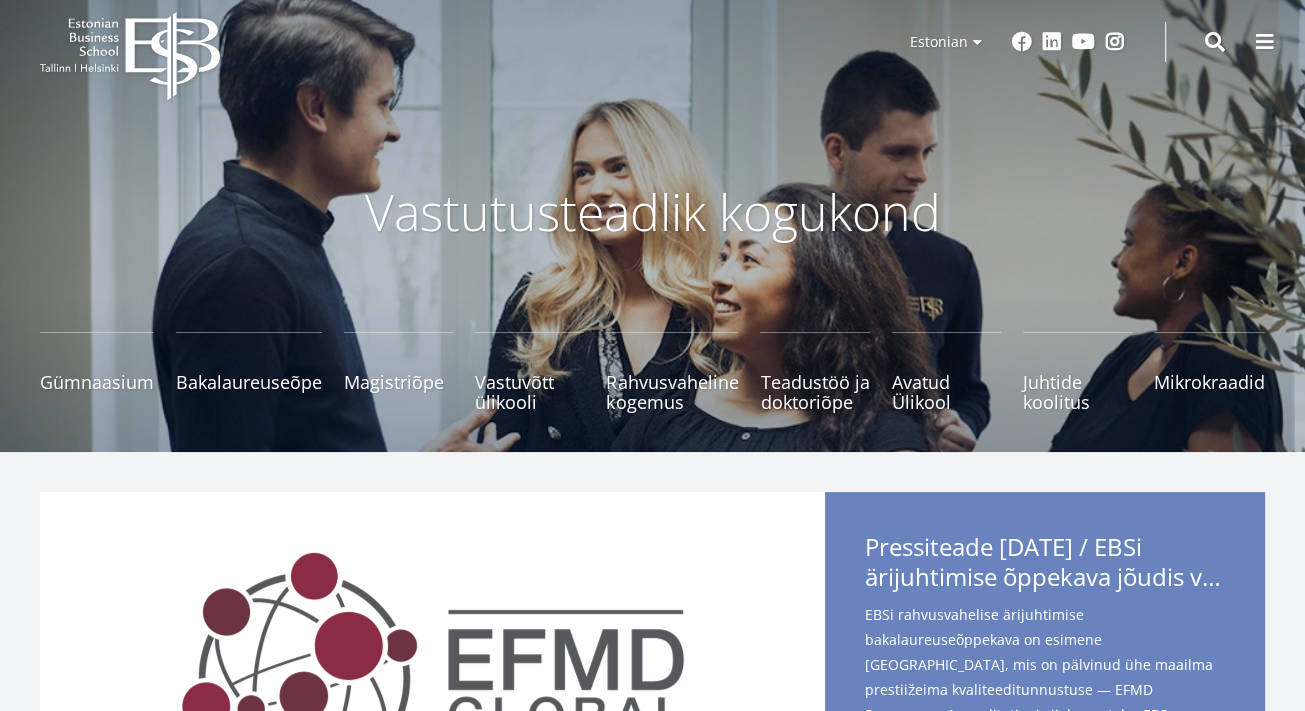 scroll, scrollTop: 0, scrollLeft: 0, axis: both 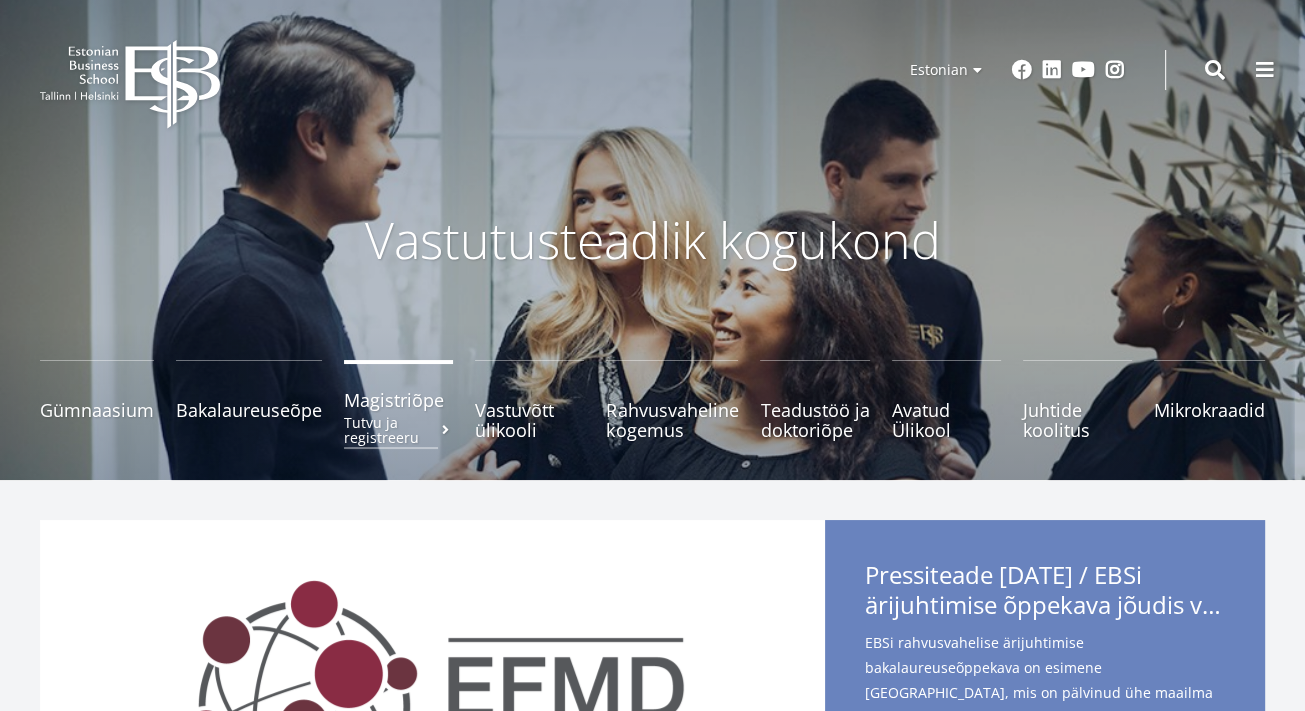 click on "Tutvu ja registreeru" at bounding box center [398, 430] 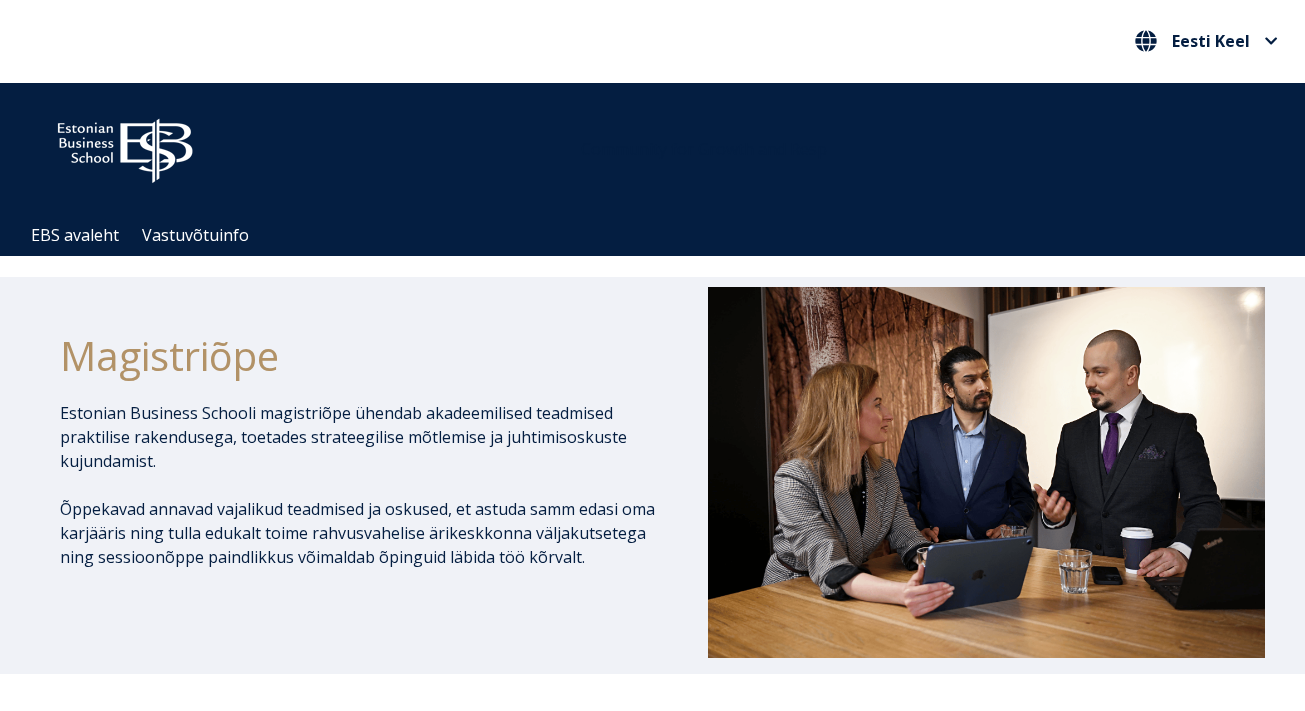 scroll, scrollTop: 1756, scrollLeft: 0, axis: vertical 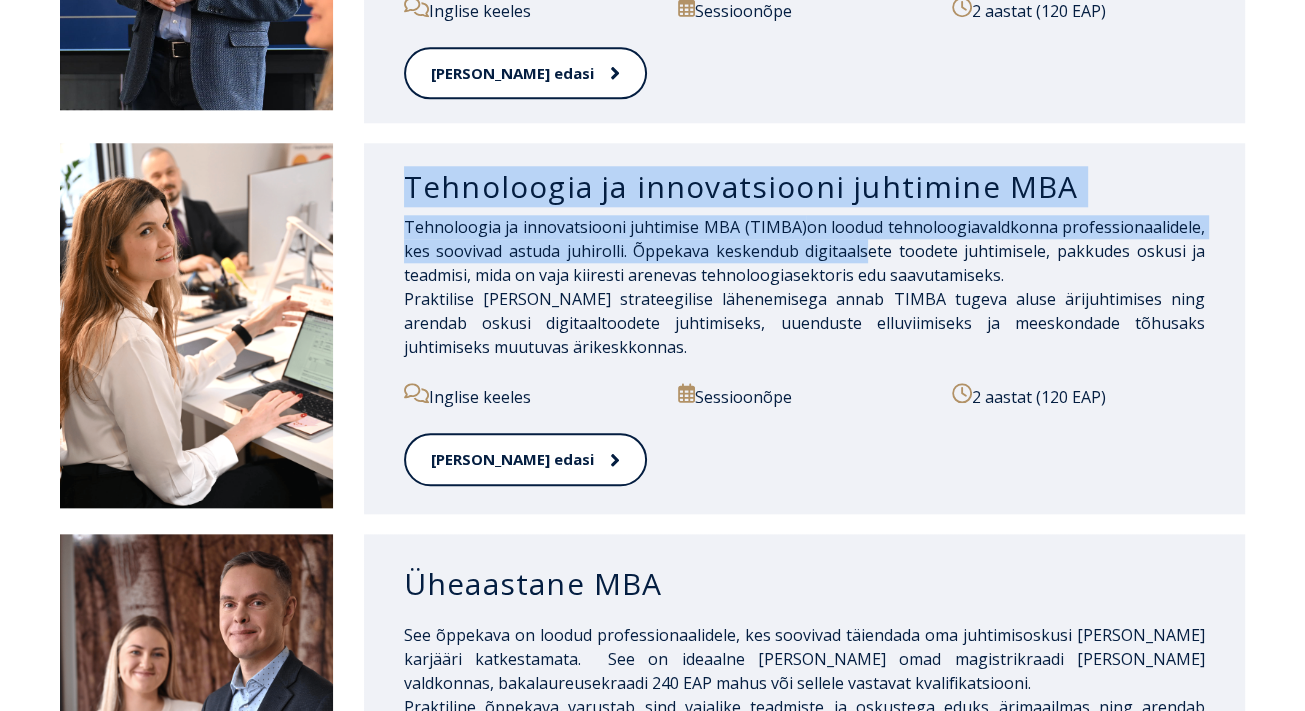 drag, startPoint x: 407, startPoint y: 144, endPoint x: 868, endPoint y: 209, distance: 465.55988 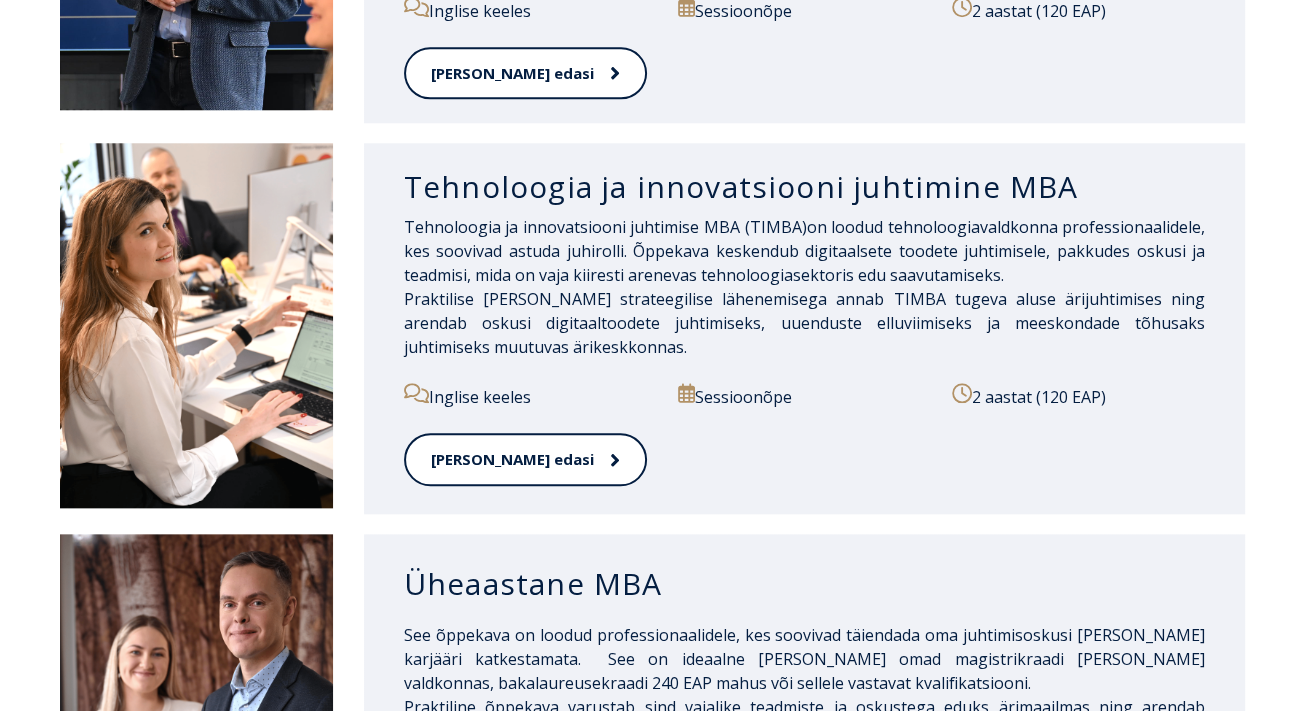 click on "Sessioonõpe" at bounding box center [804, 408] 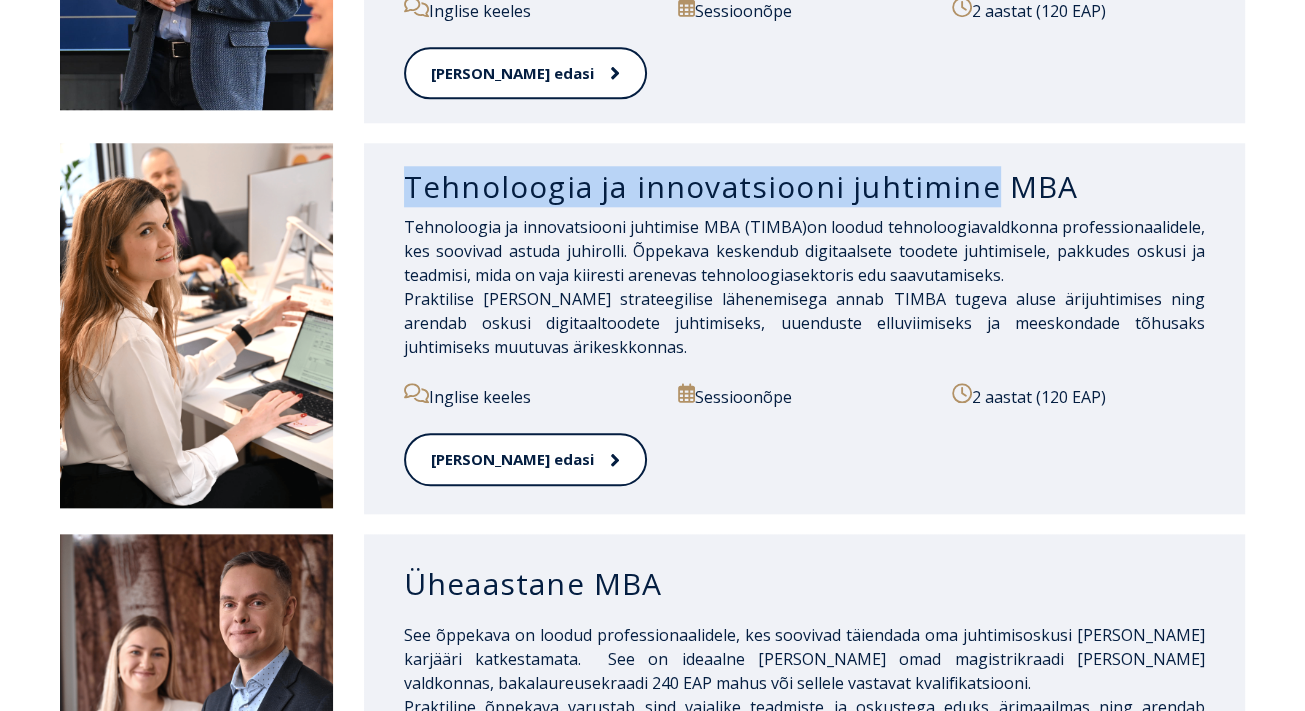 drag, startPoint x: 423, startPoint y: 167, endPoint x: 979, endPoint y: 157, distance: 556.0899 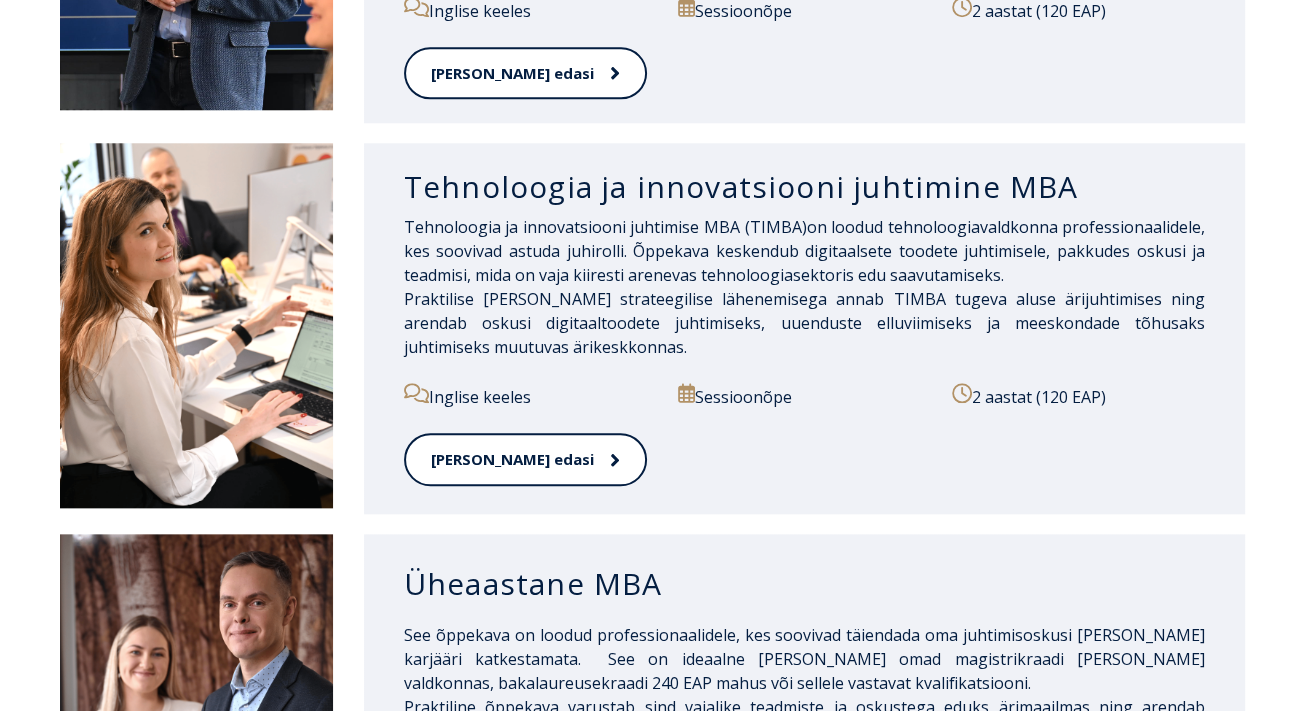 click on "Inglise keeles
Sessioonõpe
2 aastat (120 EAP)" at bounding box center [804, 408] 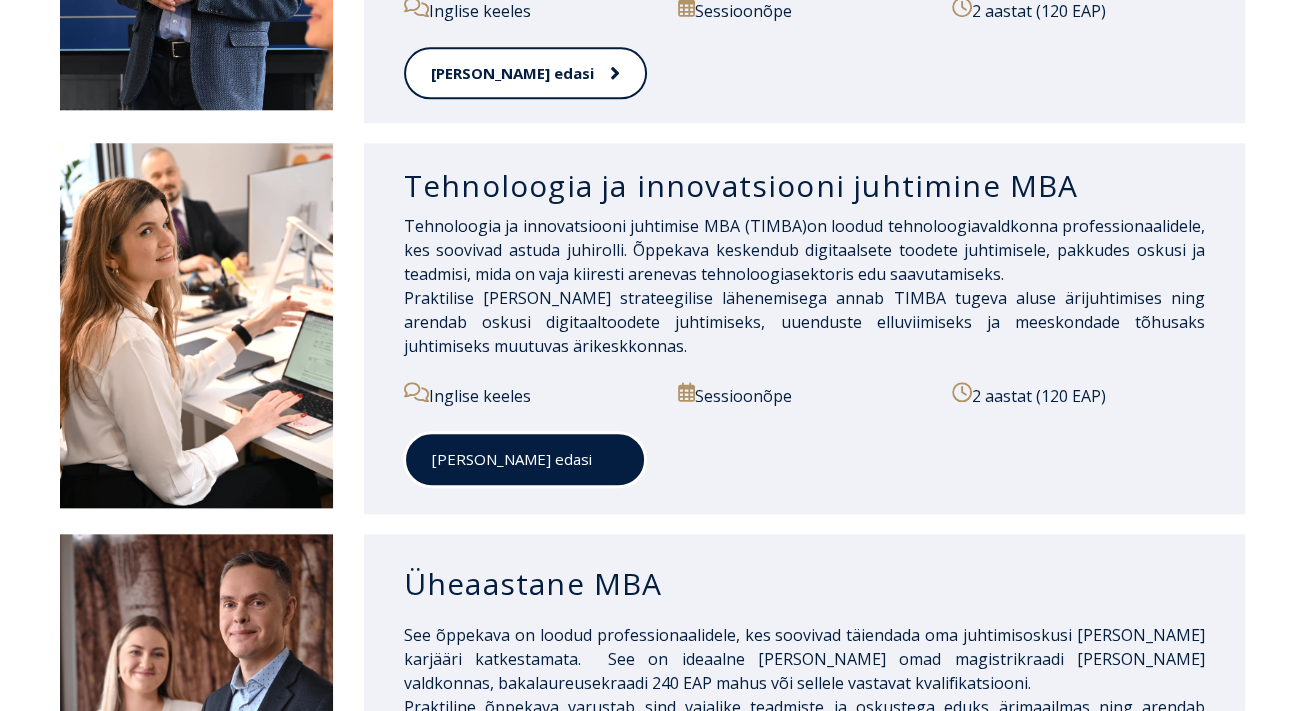 click on "Loe edasi" at bounding box center [525, 459] 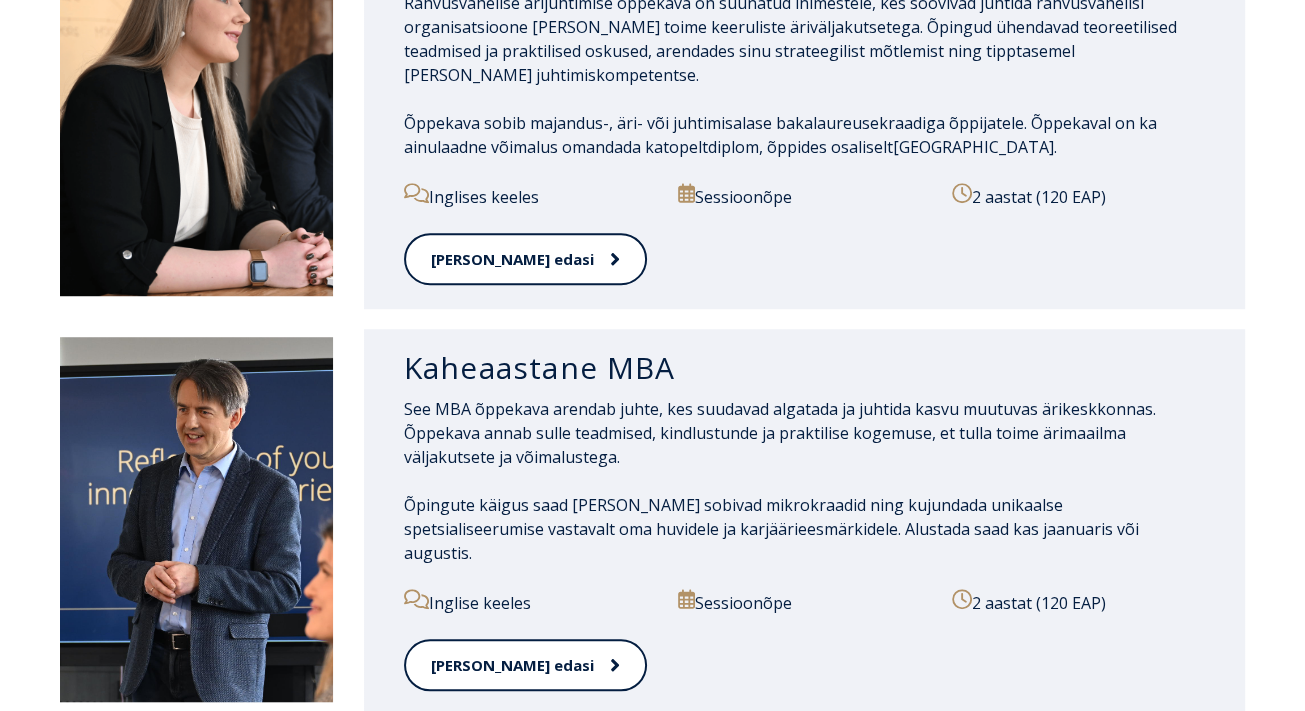 scroll, scrollTop: 1163, scrollLeft: 0, axis: vertical 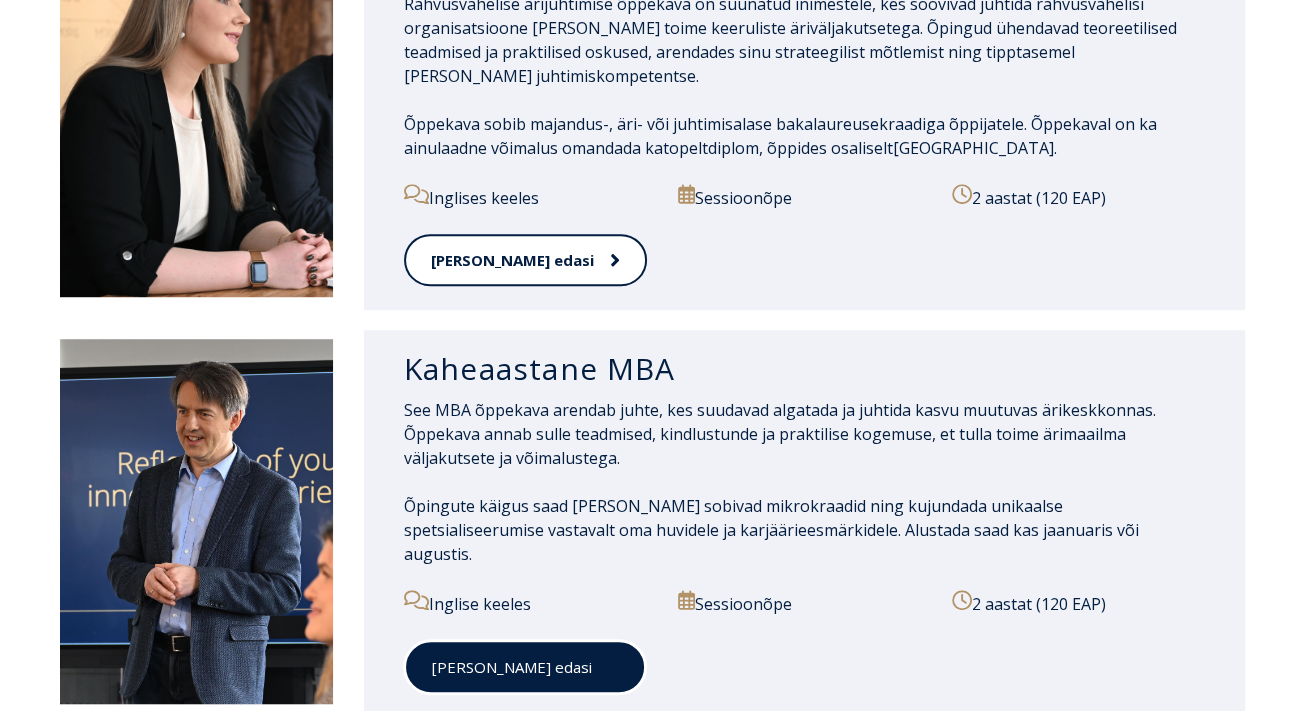 click on "Loe edasi" at bounding box center (525, 667) 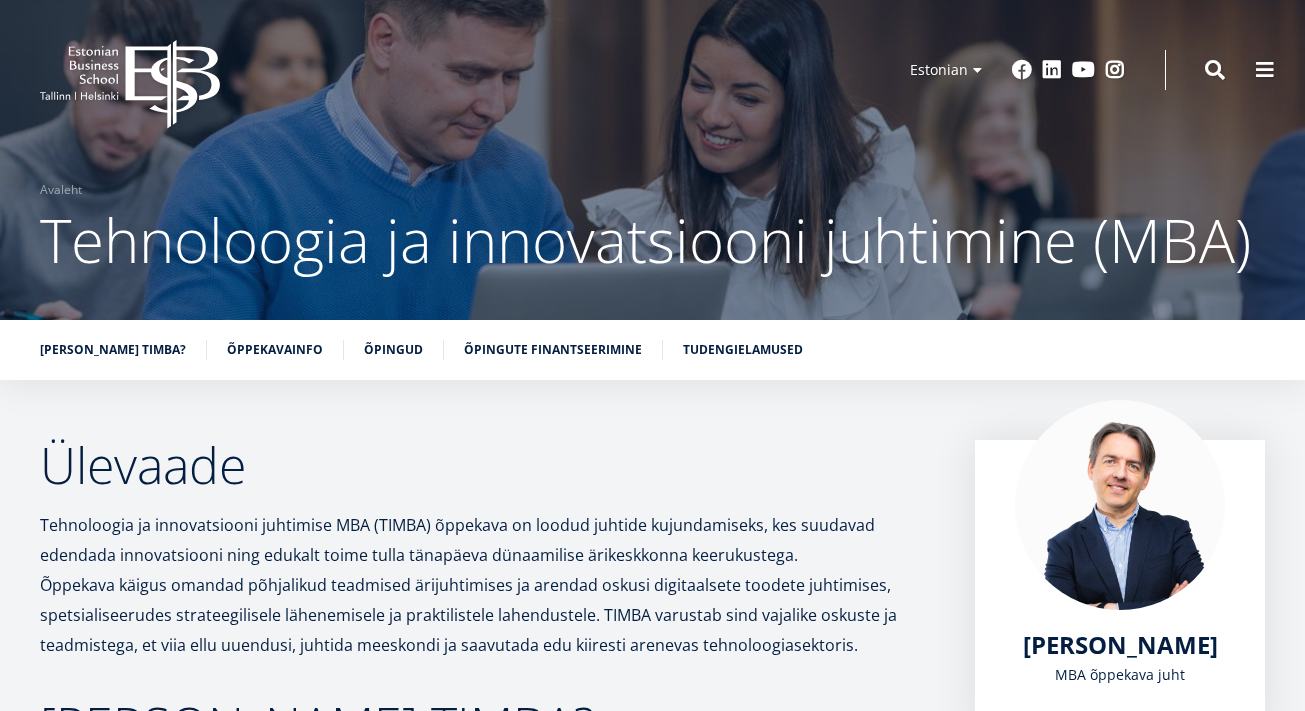 scroll, scrollTop: 248, scrollLeft: 0, axis: vertical 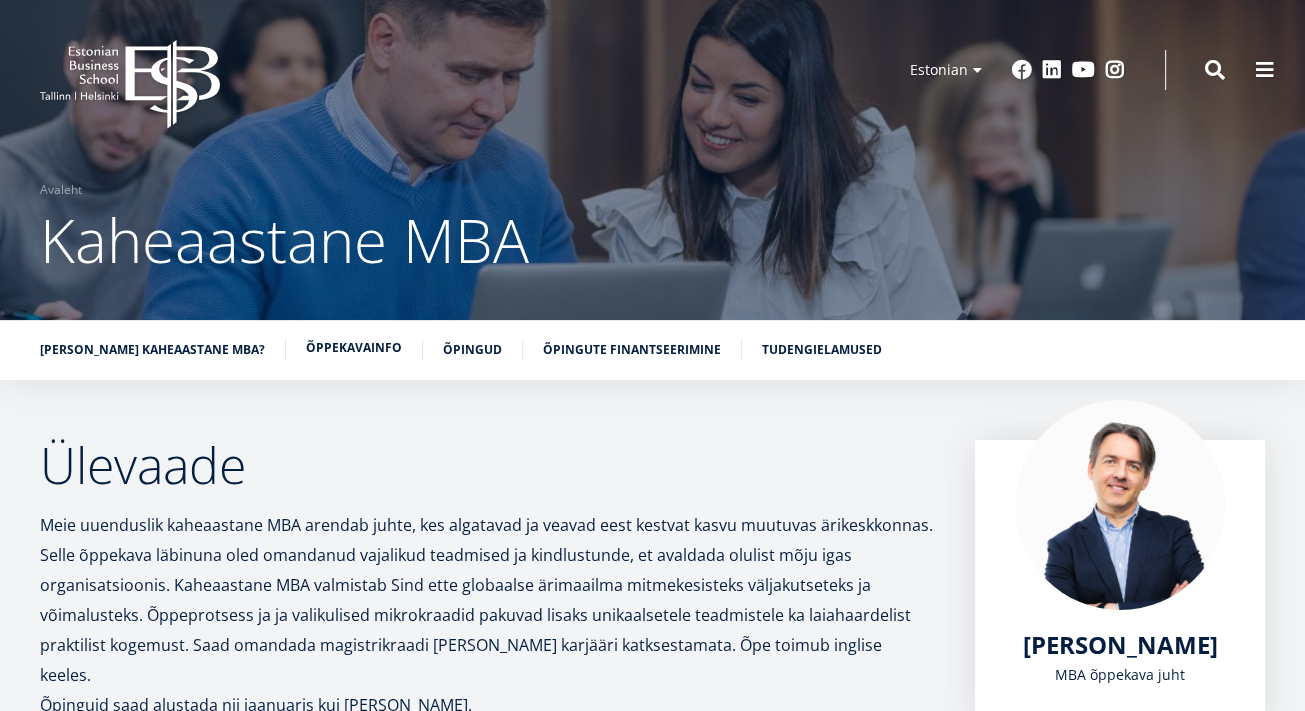 click on "Õppekavainfo" at bounding box center [354, 348] 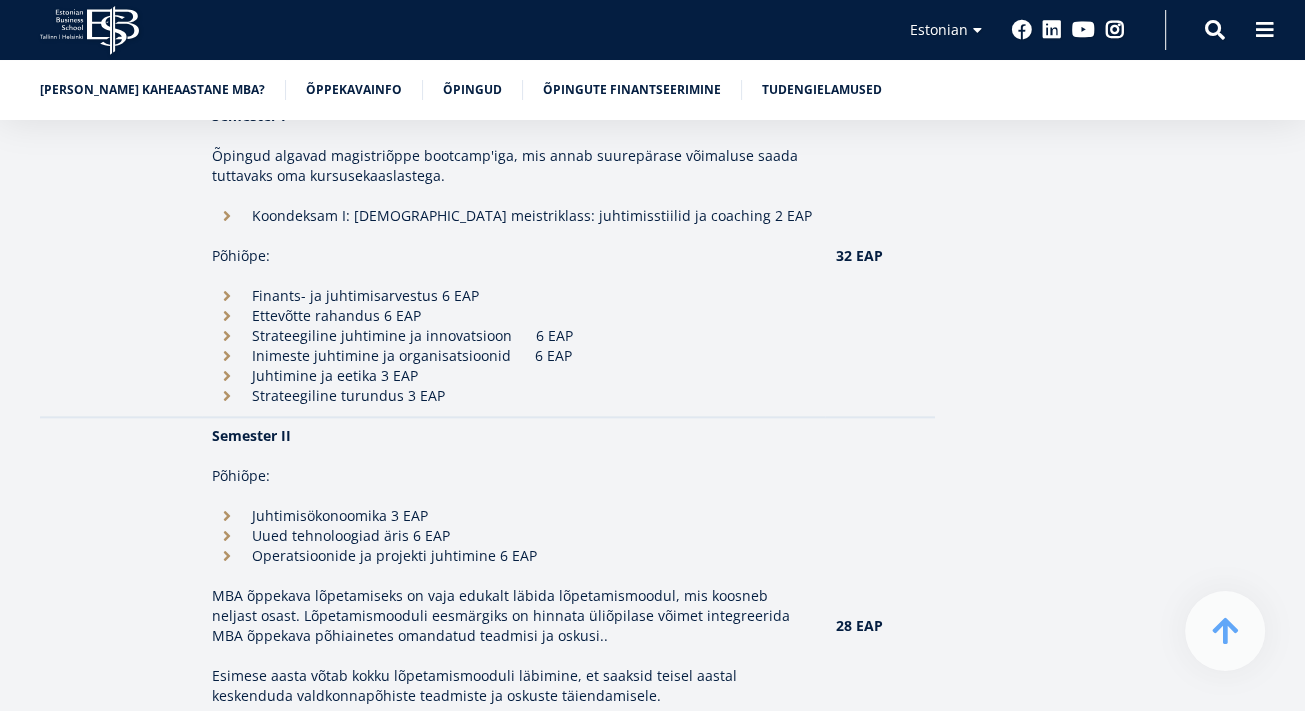 scroll, scrollTop: 2051, scrollLeft: 0, axis: vertical 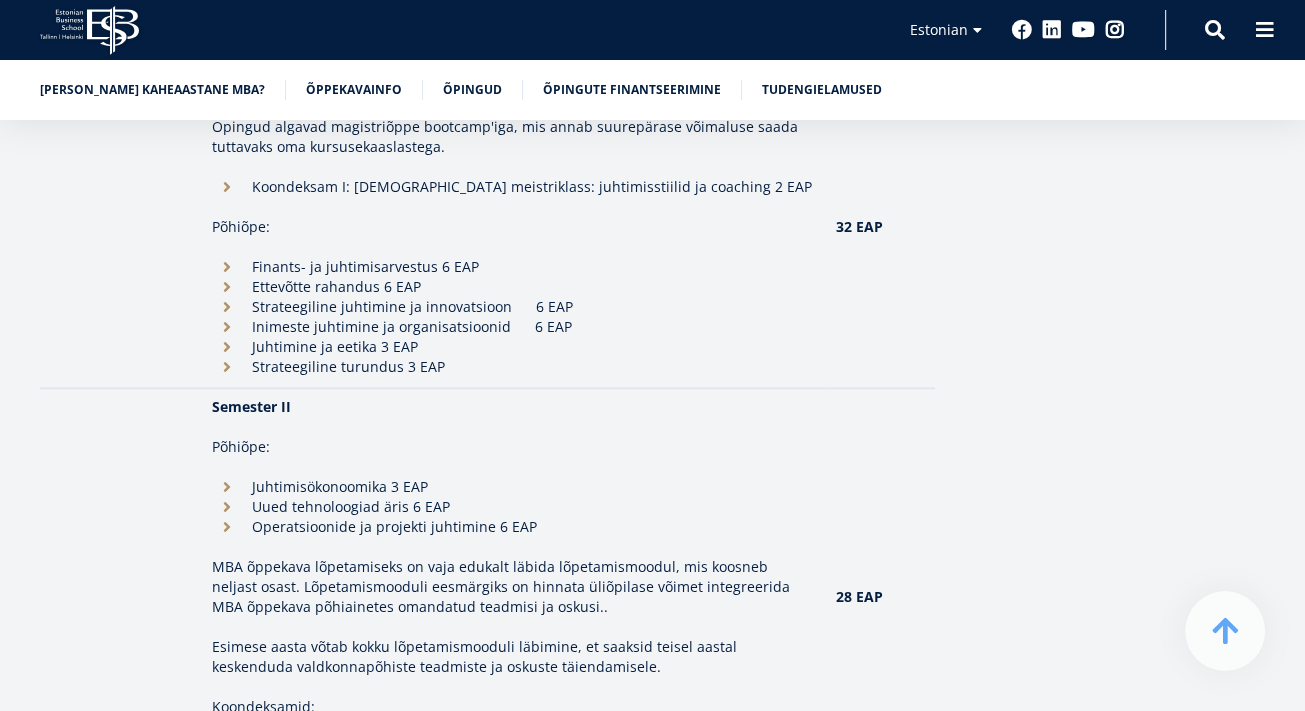 click on "[PERSON_NAME] kaheaastane MBA? Õppekavainfo Õpingud Õpingute finantseerimine Tudengielamused" at bounding box center (652, 90) 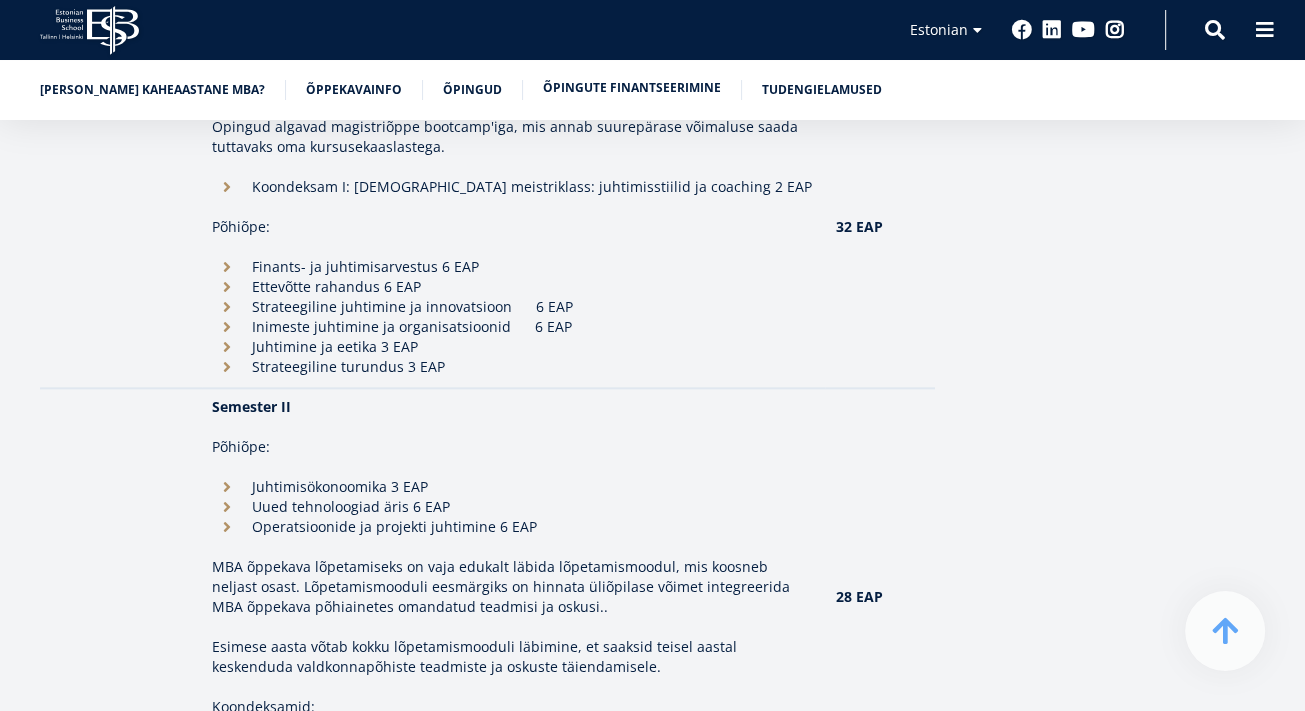 click on "Õpingute finantseerimine" at bounding box center [632, 88] 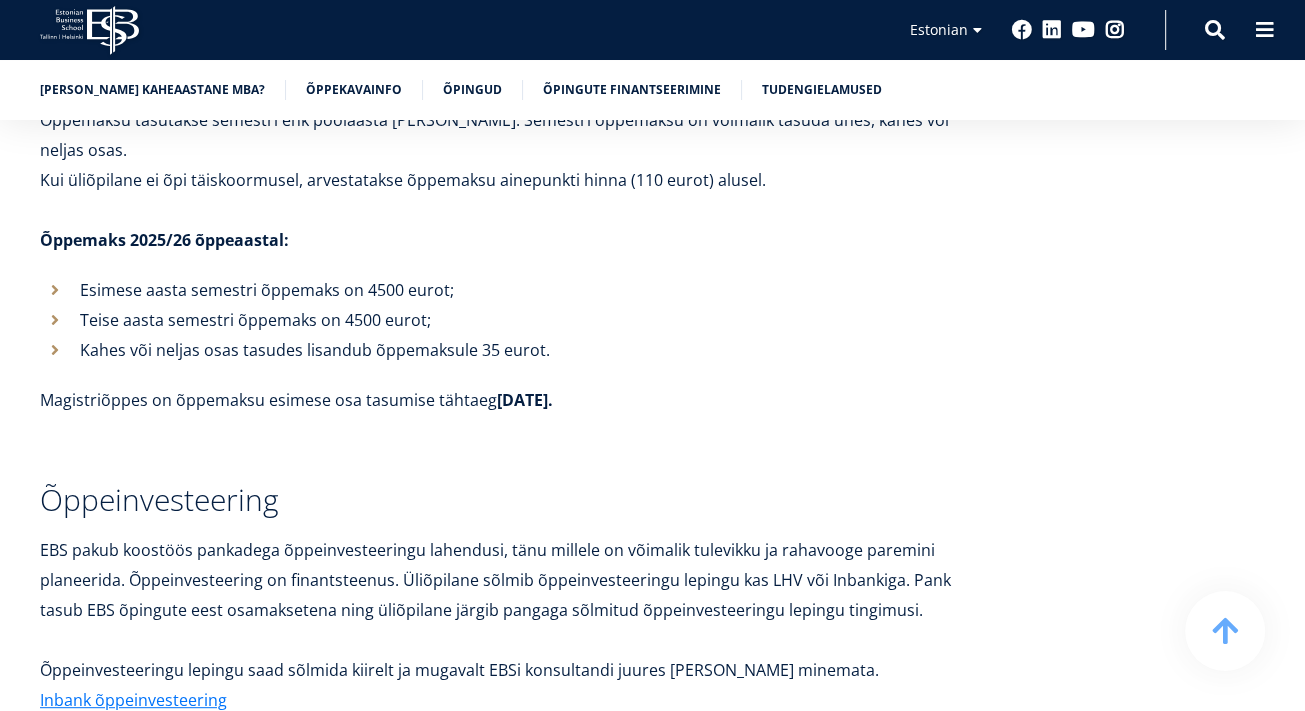 drag, startPoint x: 570, startPoint y: 245, endPoint x: 533, endPoint y: 237, distance: 37.85499 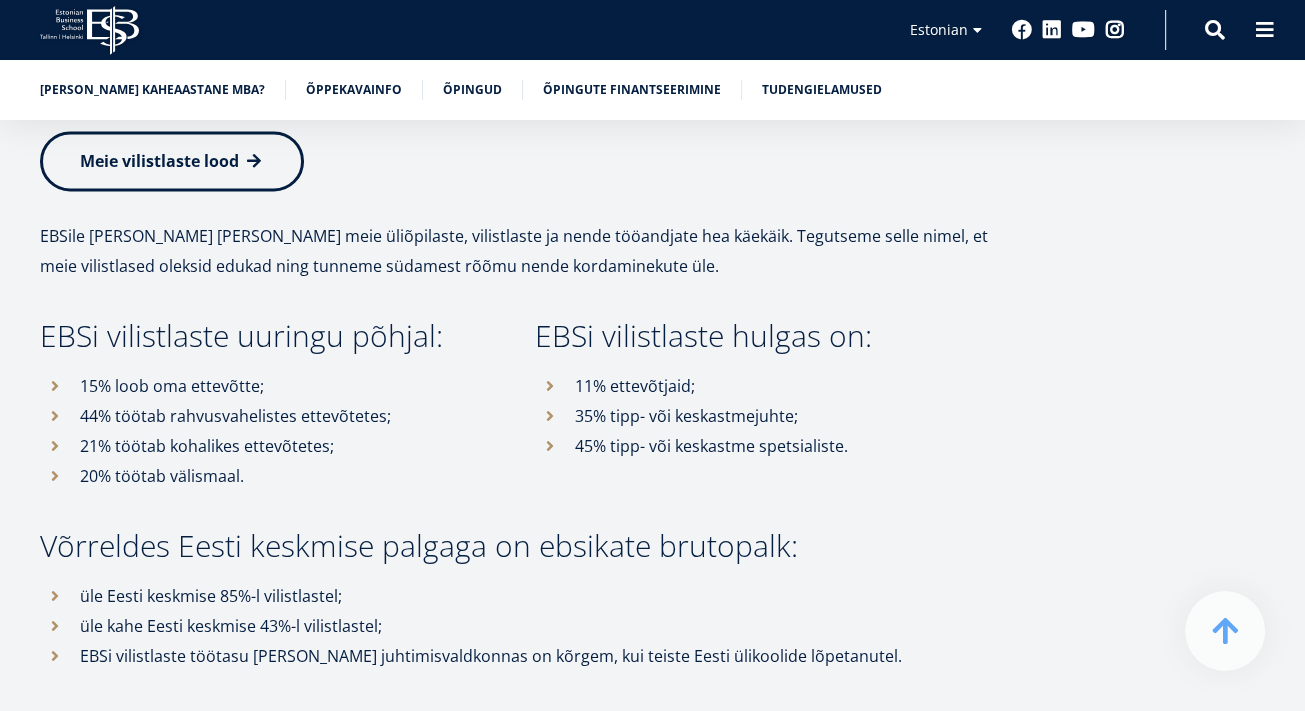 scroll, scrollTop: 8806, scrollLeft: 0, axis: vertical 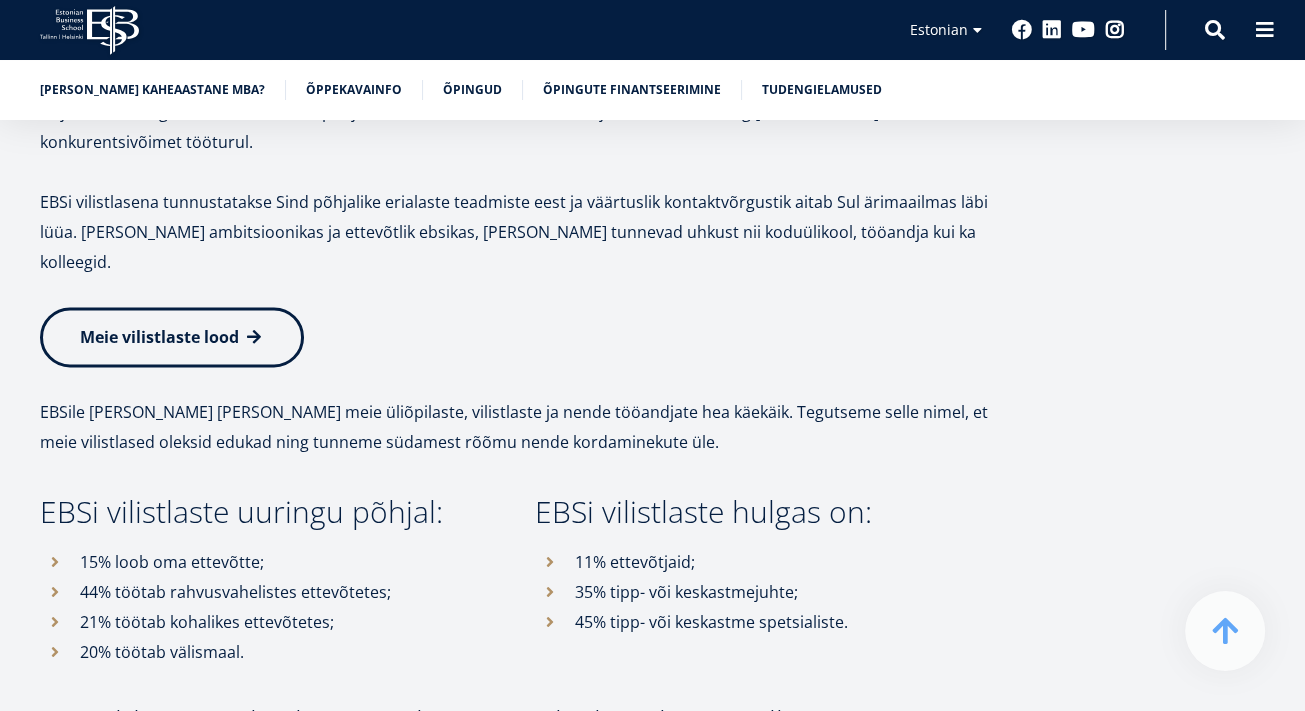 click on "EBSi vilistlaste uuringu põhjal:" at bounding box center (267, 512) 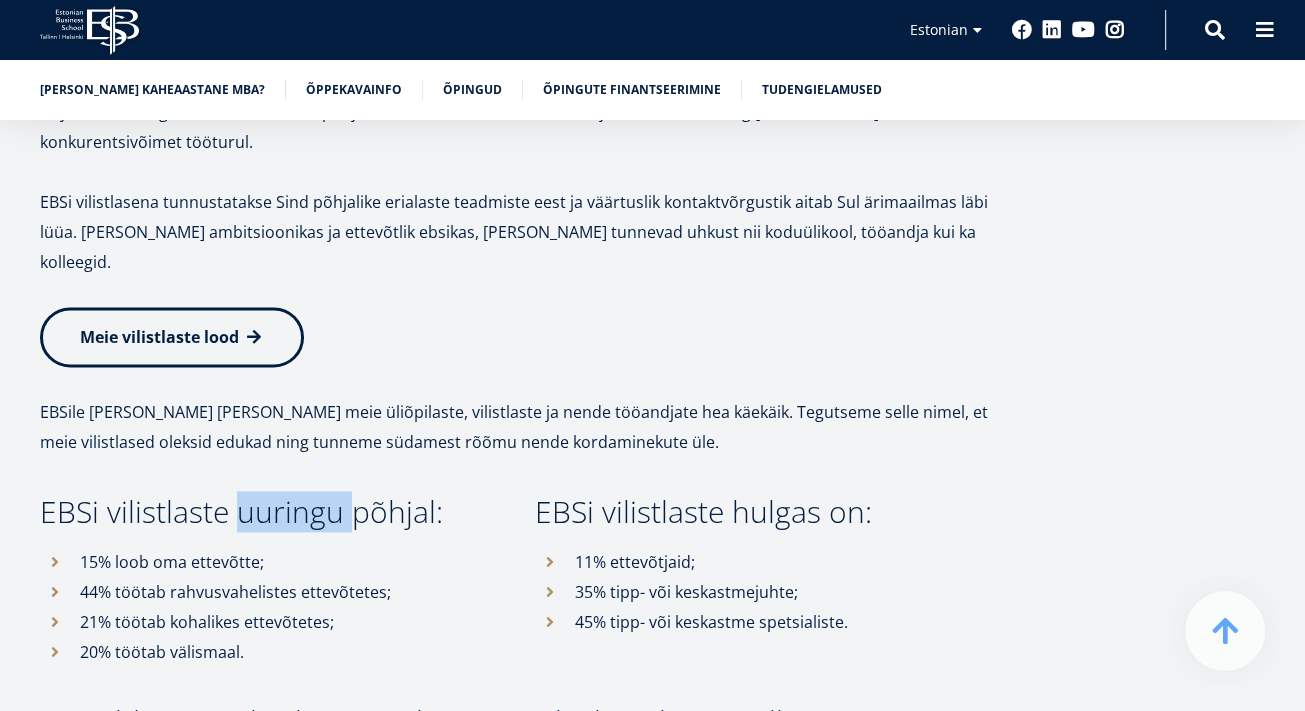 click on "EBSi vilistlaste uuringu põhjal:" at bounding box center (267, 512) 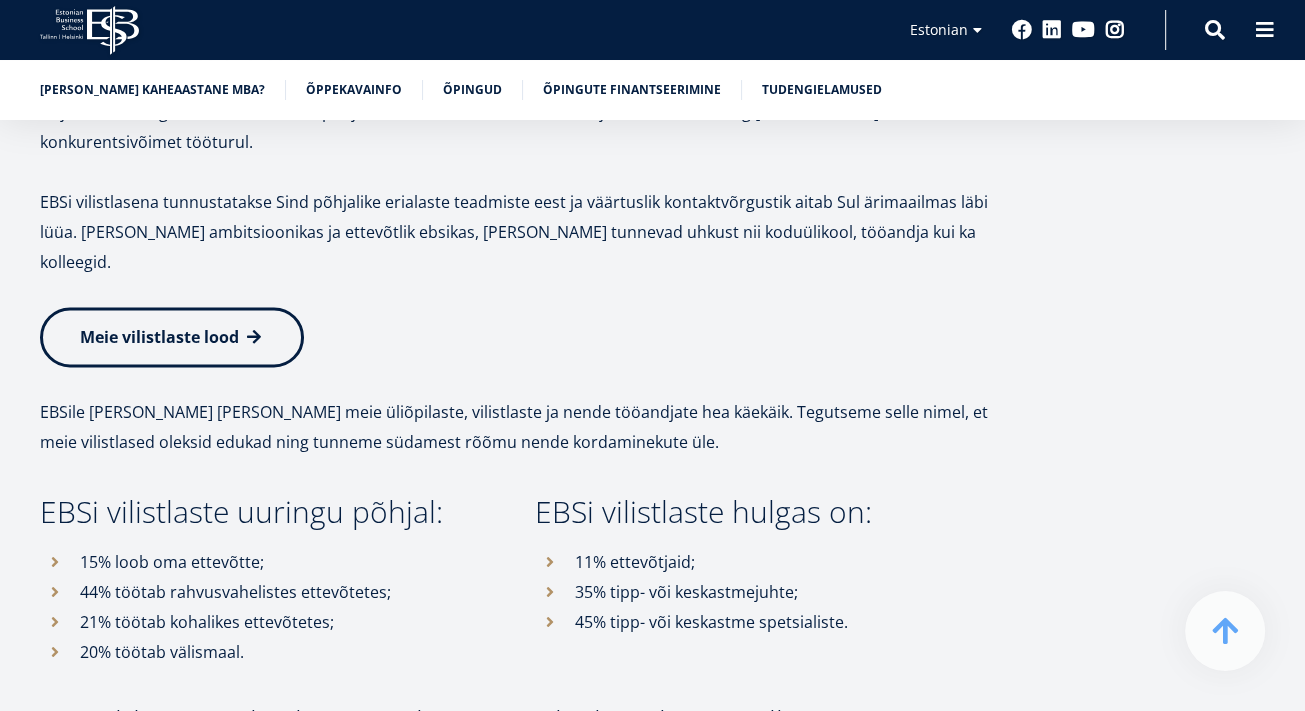 click on "20% töötab välismaal." at bounding box center (267, 652) 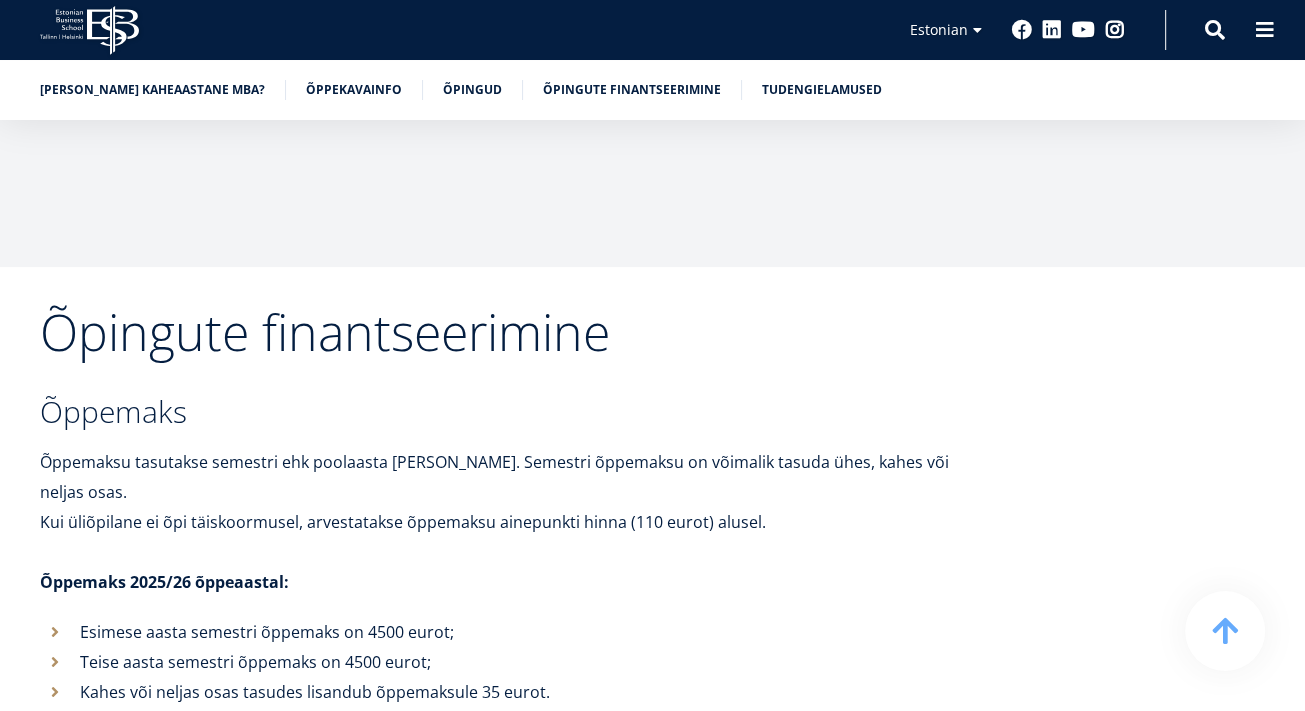scroll, scrollTop: 6718, scrollLeft: 0, axis: vertical 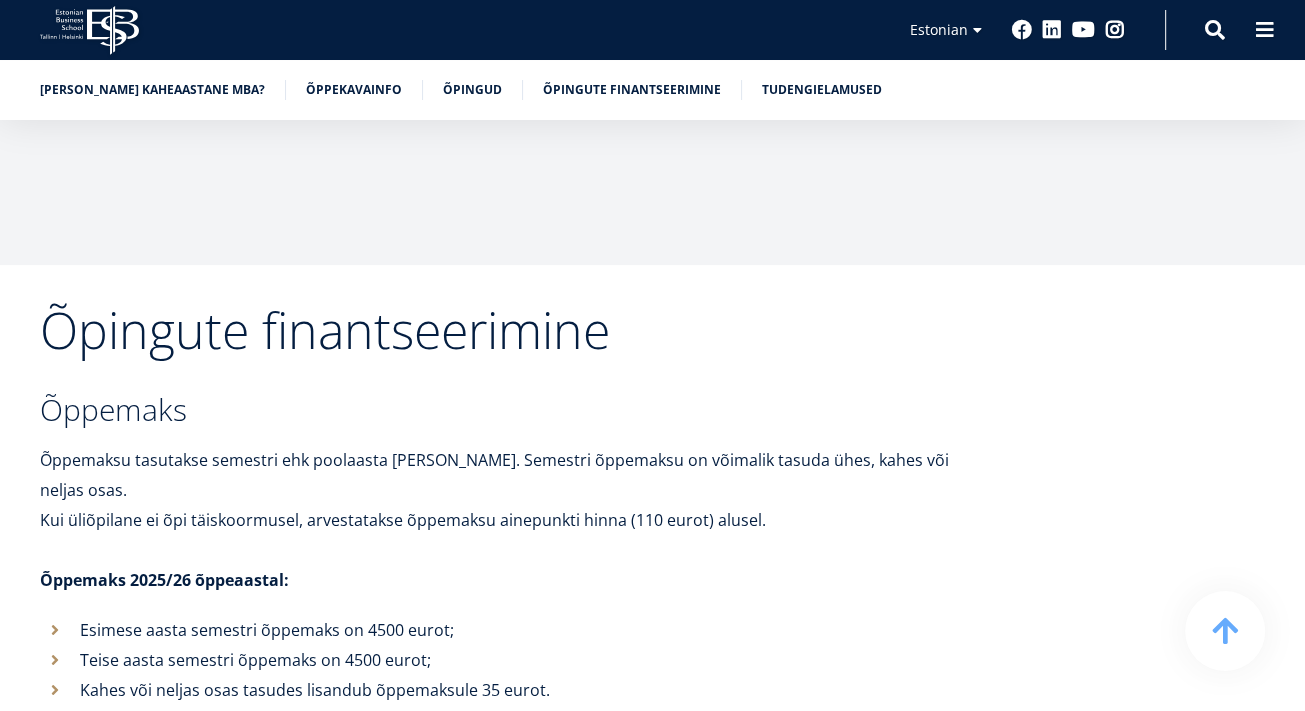 click on "Õppemaksu tasutakse semestri ehk poolaasta [PERSON_NAME]. Semestri õppemaksu on võimalik tasuda ühes, kahes või neljas osas." at bounding box center (515, 475) 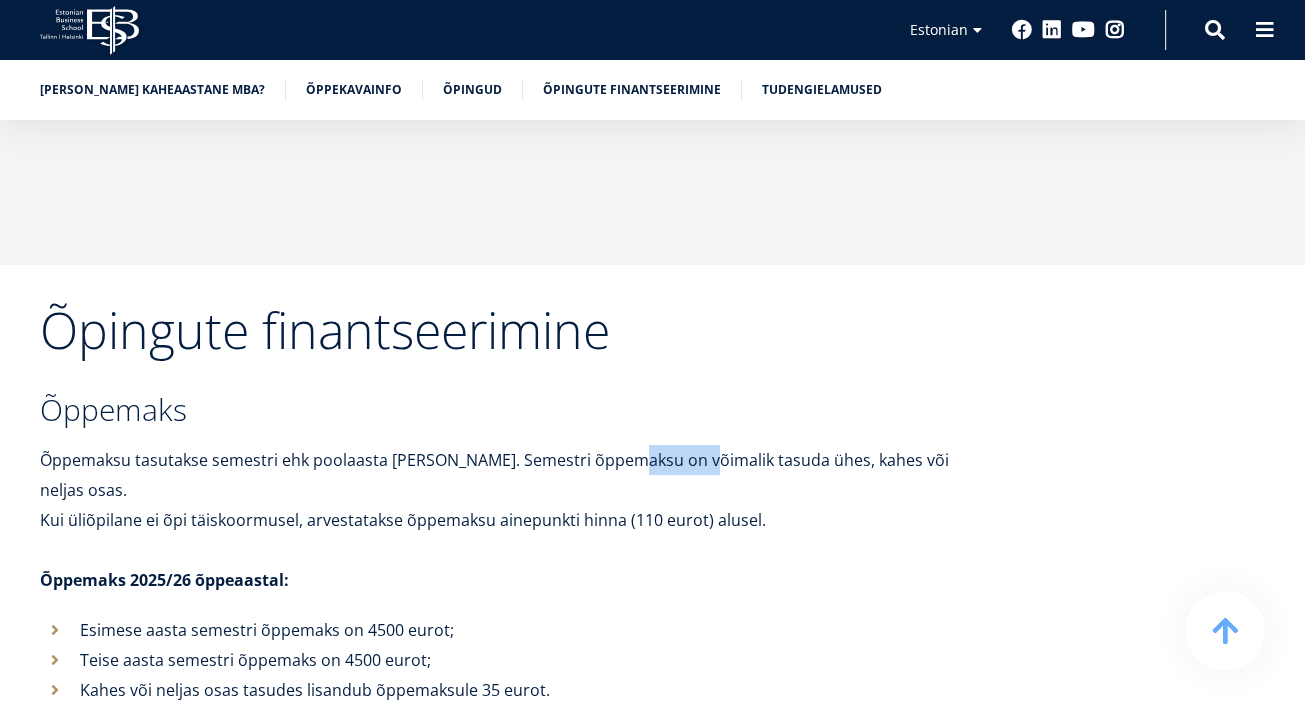 click on "Õppemaksu tasutakse semestri ehk poolaasta [PERSON_NAME]. Semestri õppemaksu on võimalik tasuda ühes, kahes või neljas osas." at bounding box center (515, 475) 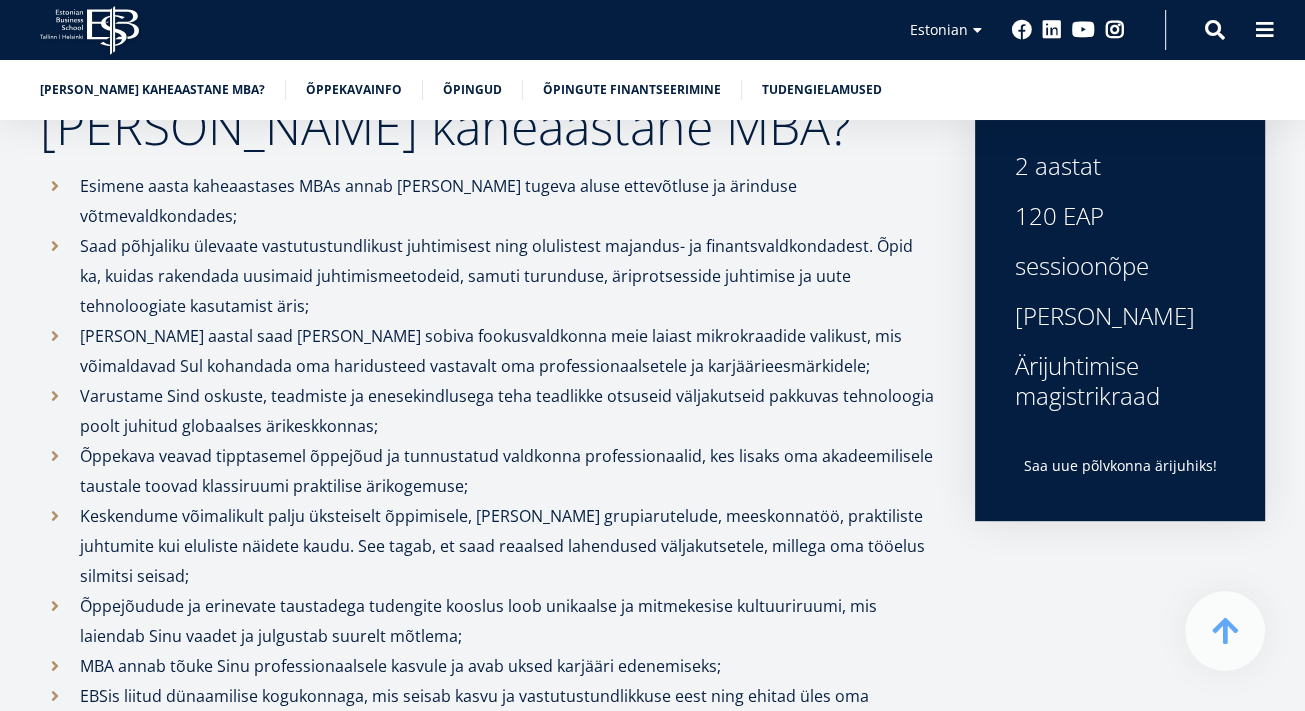 scroll, scrollTop: 569, scrollLeft: 0, axis: vertical 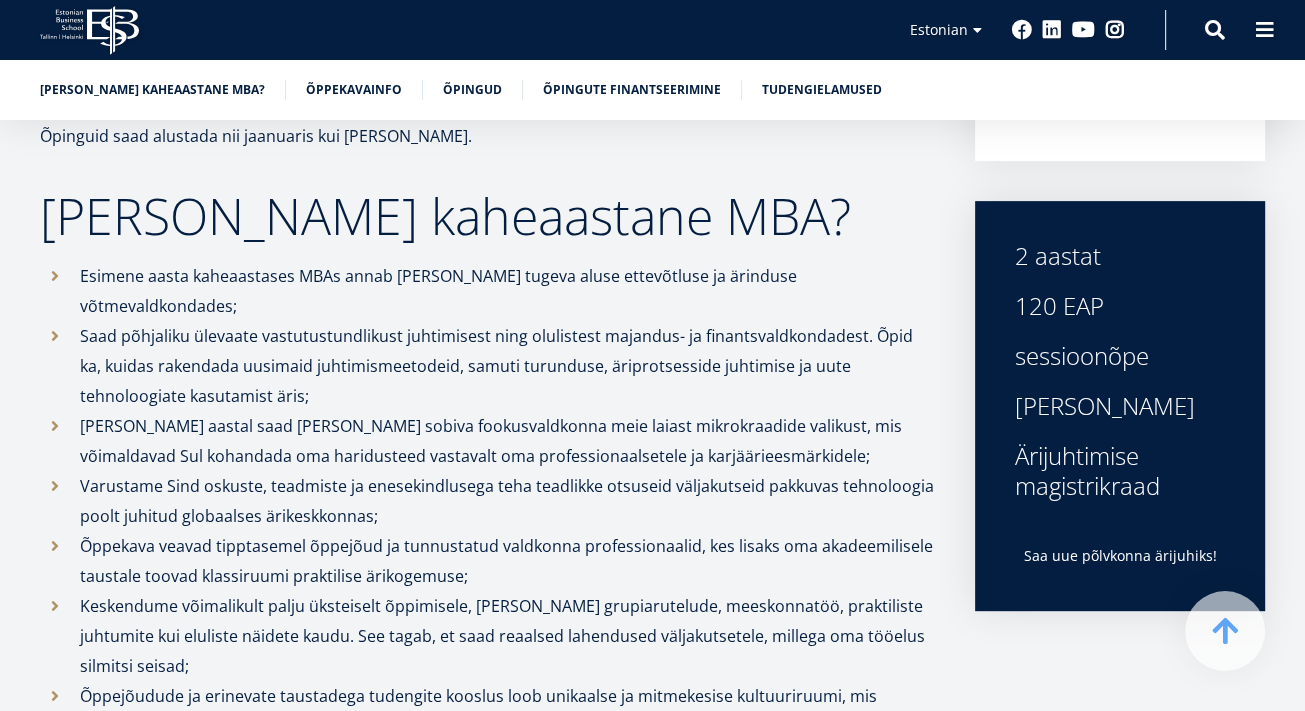 click on "120 EAP" at bounding box center (1120, 306) 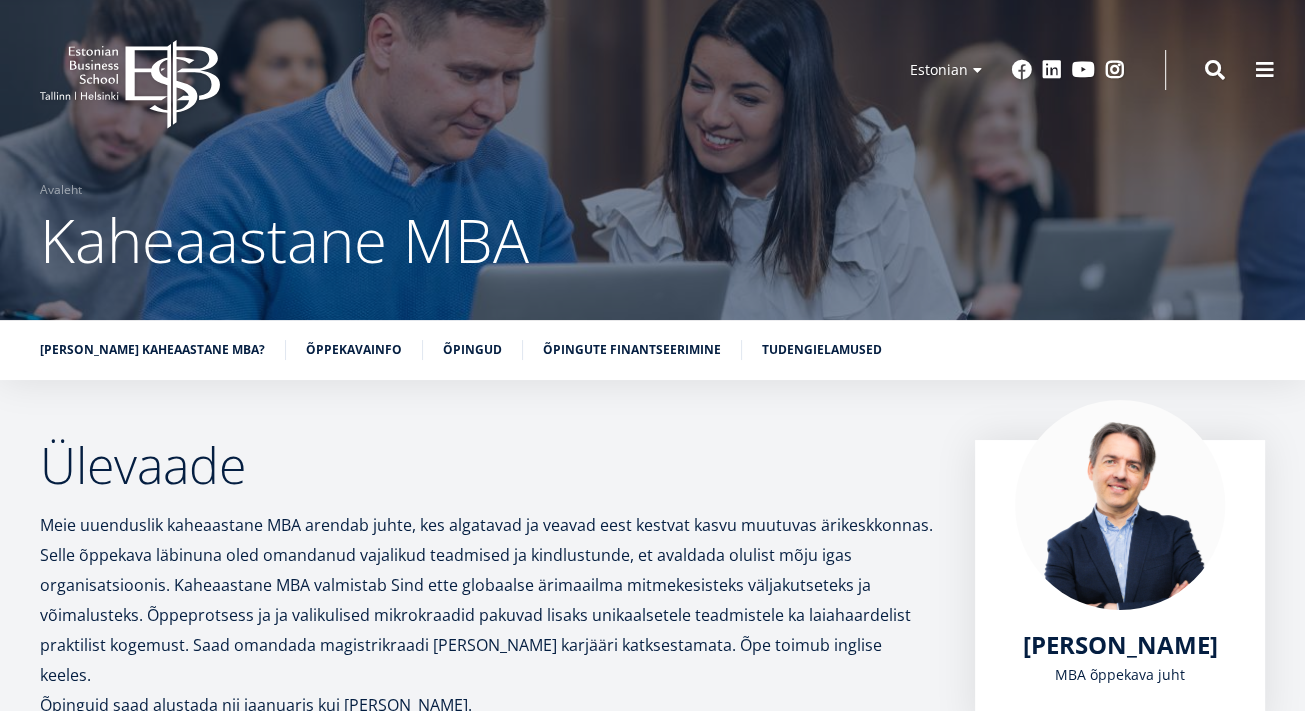 click on "Ülevaade
Meie uuenduslik kaheaastane MBA arendab juhte, kes algatavad ja veavad eest kestvat kasvu muutuvas ärikeskkonnas. Selle õppekava läbinuna oled omandanud vajalikud teadmised ja kindlustunde, et avaldada olulist mõju igas organisatsioonis. Kaheaastane MBA valmistab Sind ette globaalse ärimaailma mitmekesisteks väljakutseteks ja võimalusteks. Õppeprotsess ja ja valikulised mikrokraadid pakuvad lisaks unikaalsetele teadmistele ka laiahaardelist praktilist kogemust. Saad omandada magistrikraadi [PERSON_NAME] karjääri katksestamata. Õpe toimub inglise keeles.
Õpinguid saad alustada nii jaanuaris kui [PERSON_NAME].
[PERSON_NAME] kaheaastane MBA?
Esimene aasta kaheaastases MBAs annab [GEOGRAPHIC_DATA] tugeva aluse ettevõtluse ja ärinduse võtmevaldkondades;
MBA annab tõuke Sinu professionaalsele kasvule ja avab uksed karjääri edenemiseks;" at bounding box center (652, 5036) 